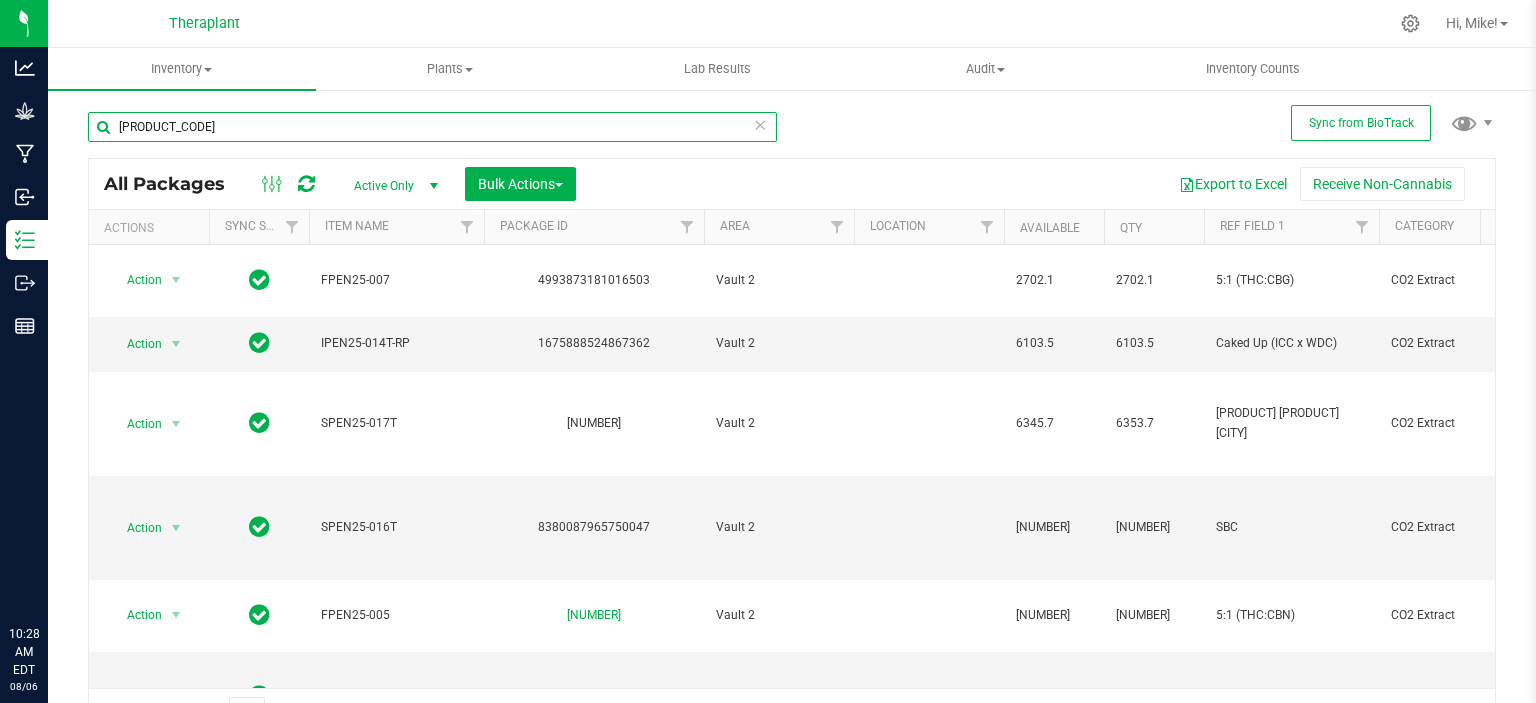 click on "[PRODUCT_CODE]" at bounding box center (432, 127) 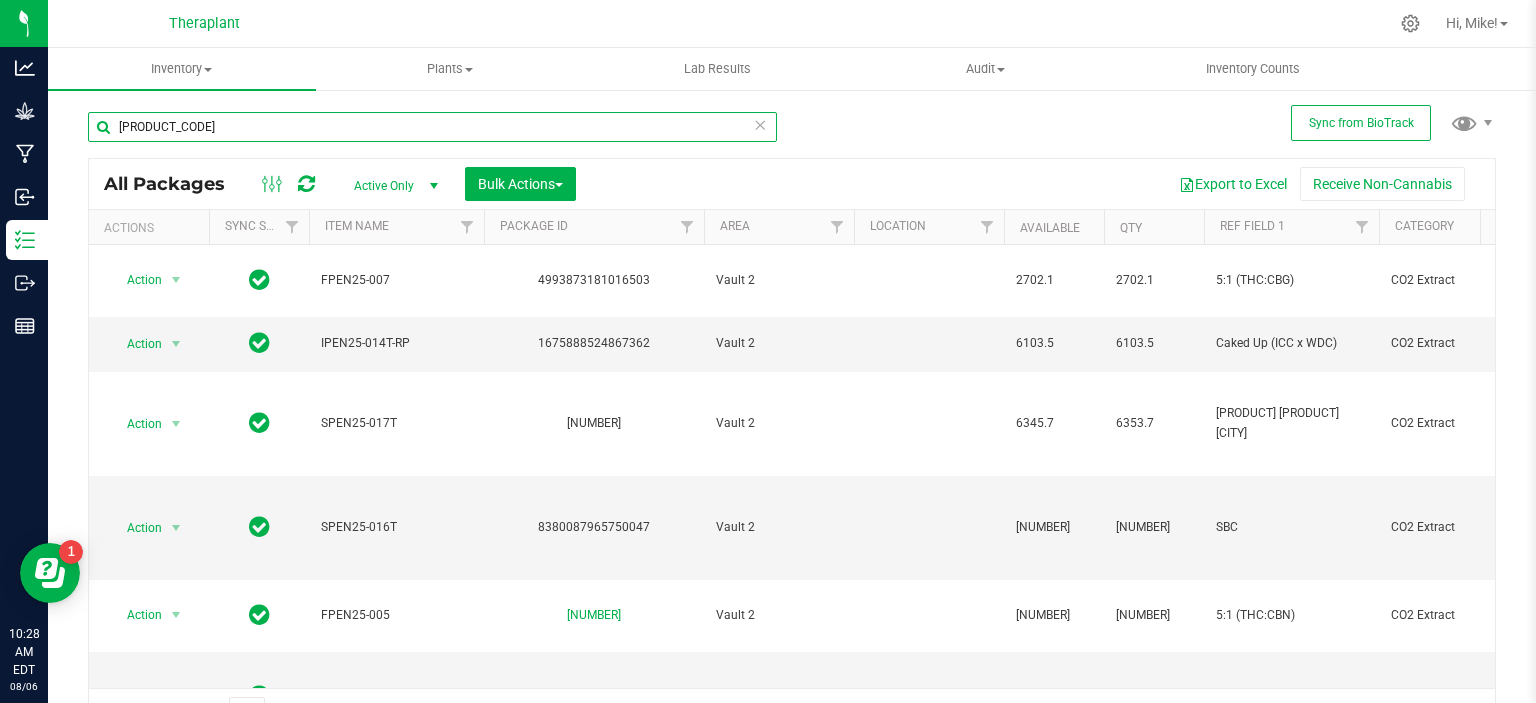 scroll, scrollTop: 0, scrollLeft: 0, axis: both 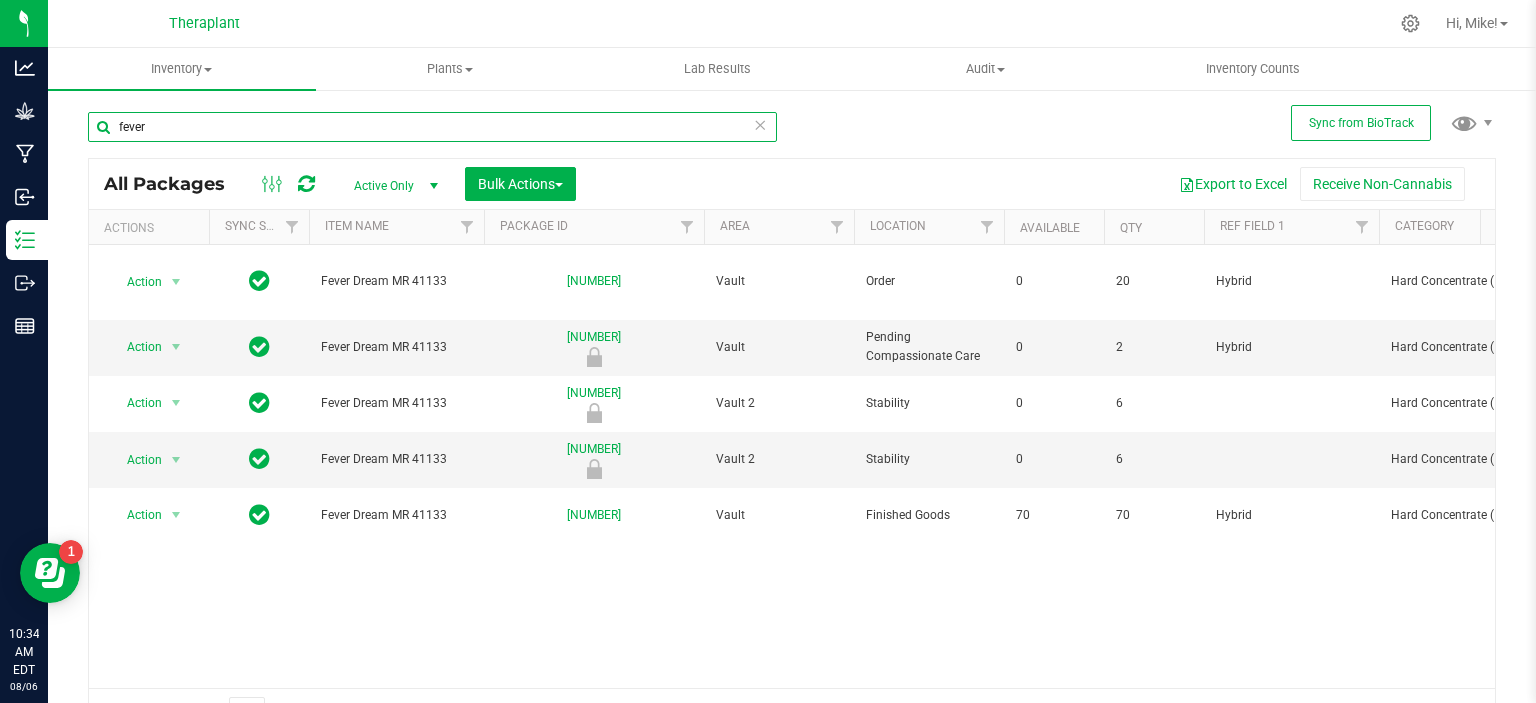click on "fever" at bounding box center (432, 127) 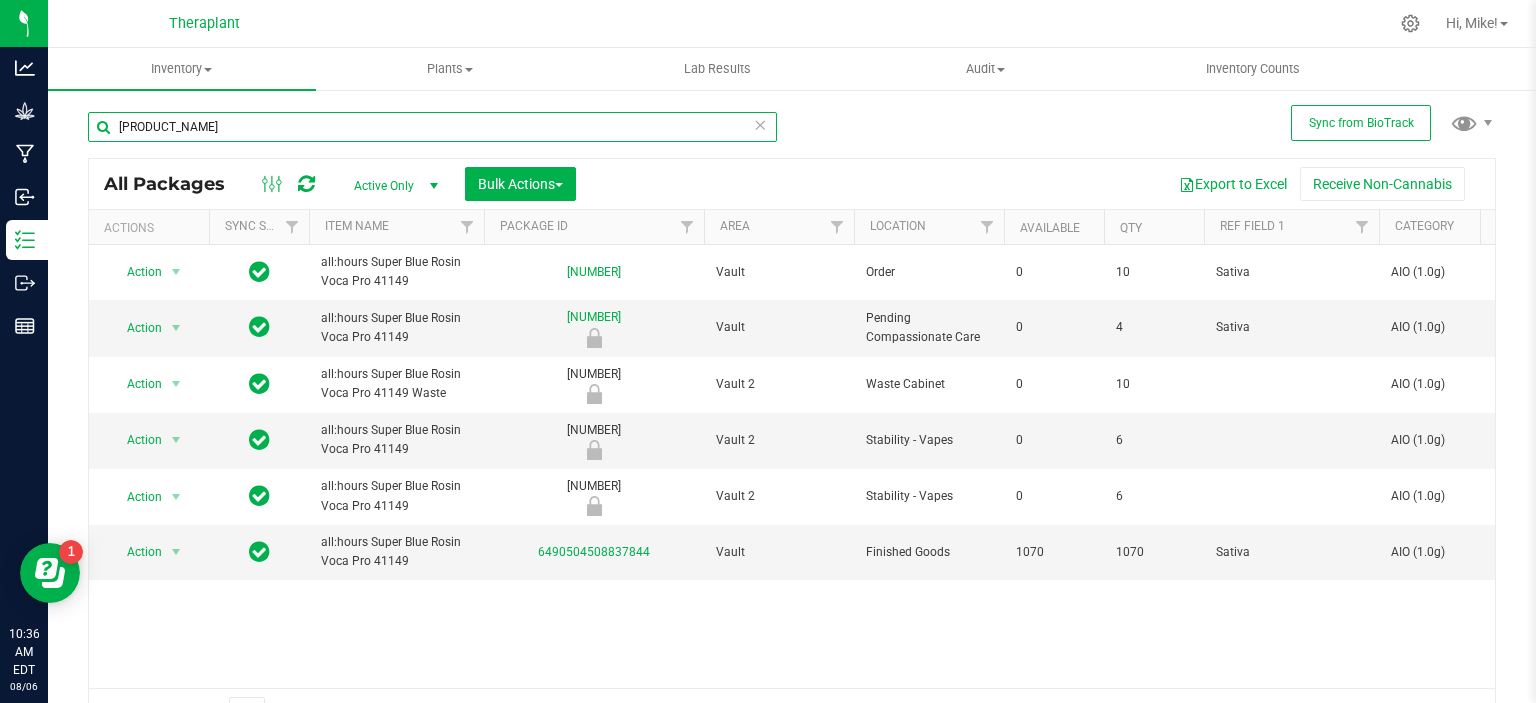 click on "[PRODUCT_NAME]" at bounding box center (432, 127) 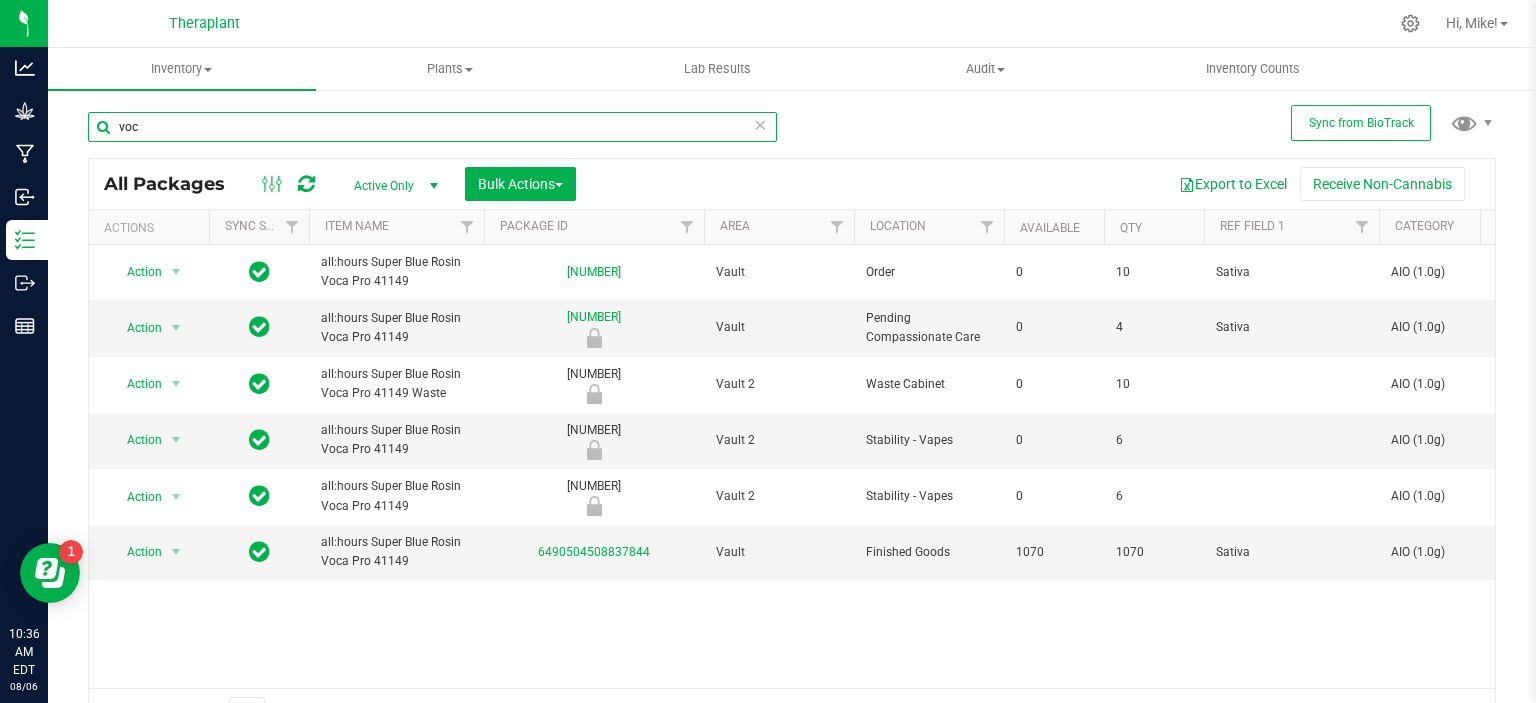 type on "[PRODUCT_NAME]" 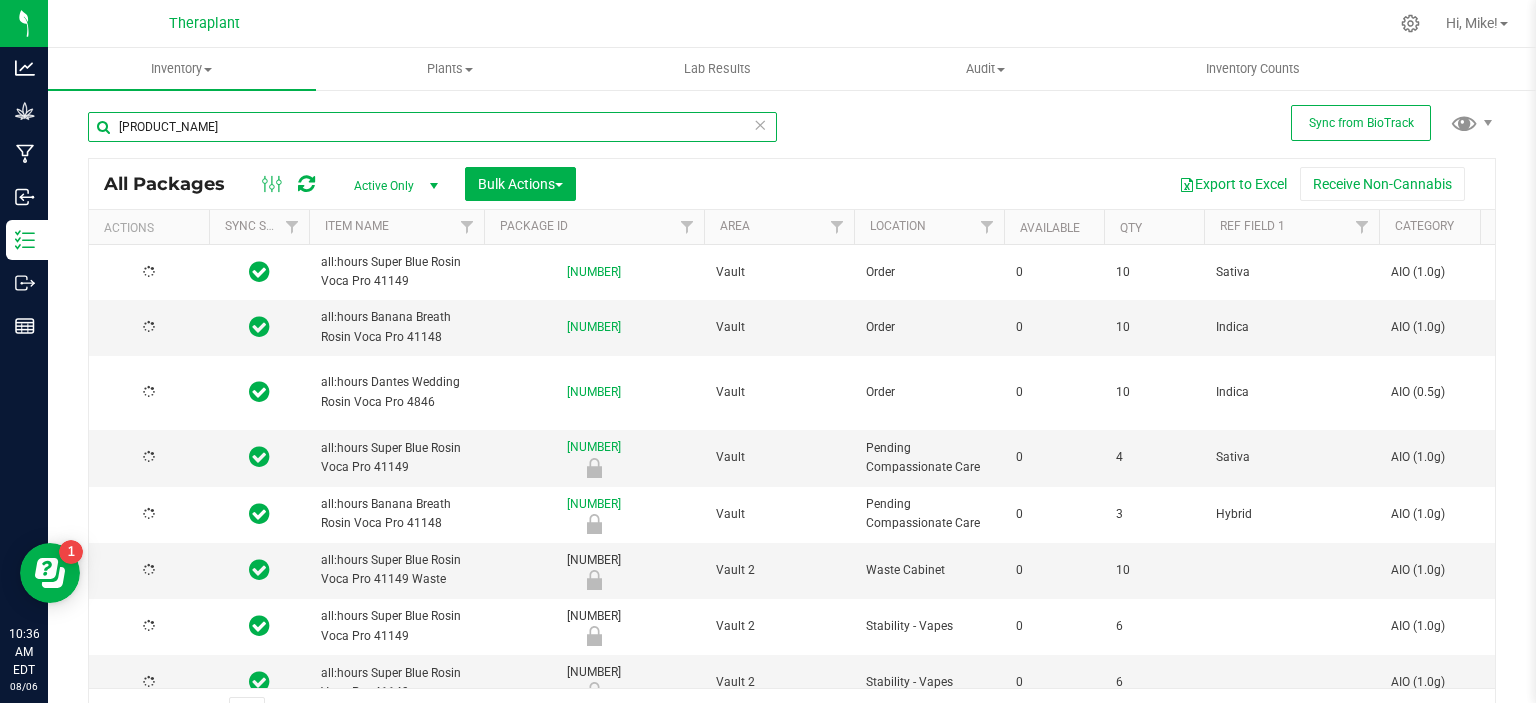 scroll, scrollTop: 32, scrollLeft: 0, axis: vertical 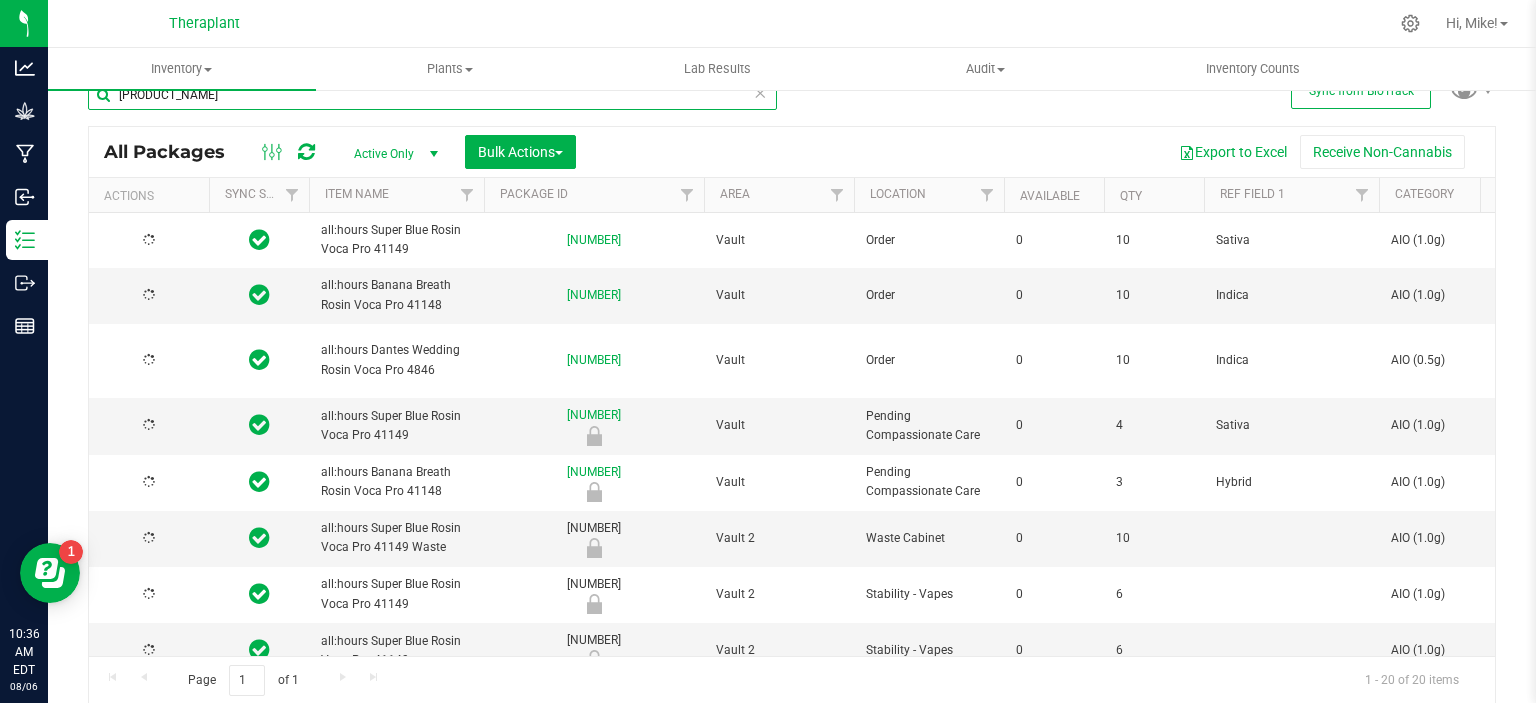 type on "2026-07-22" 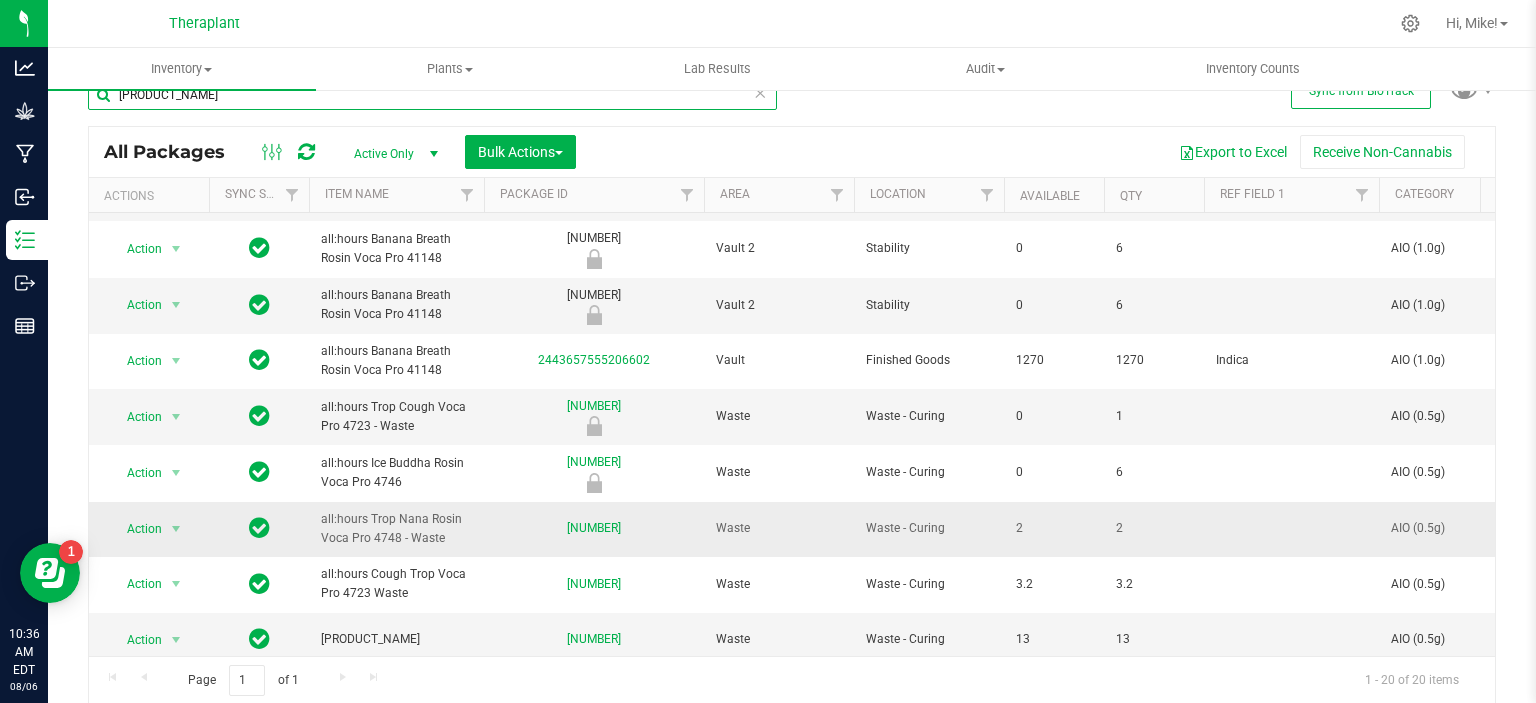 scroll, scrollTop: 576, scrollLeft: 0, axis: vertical 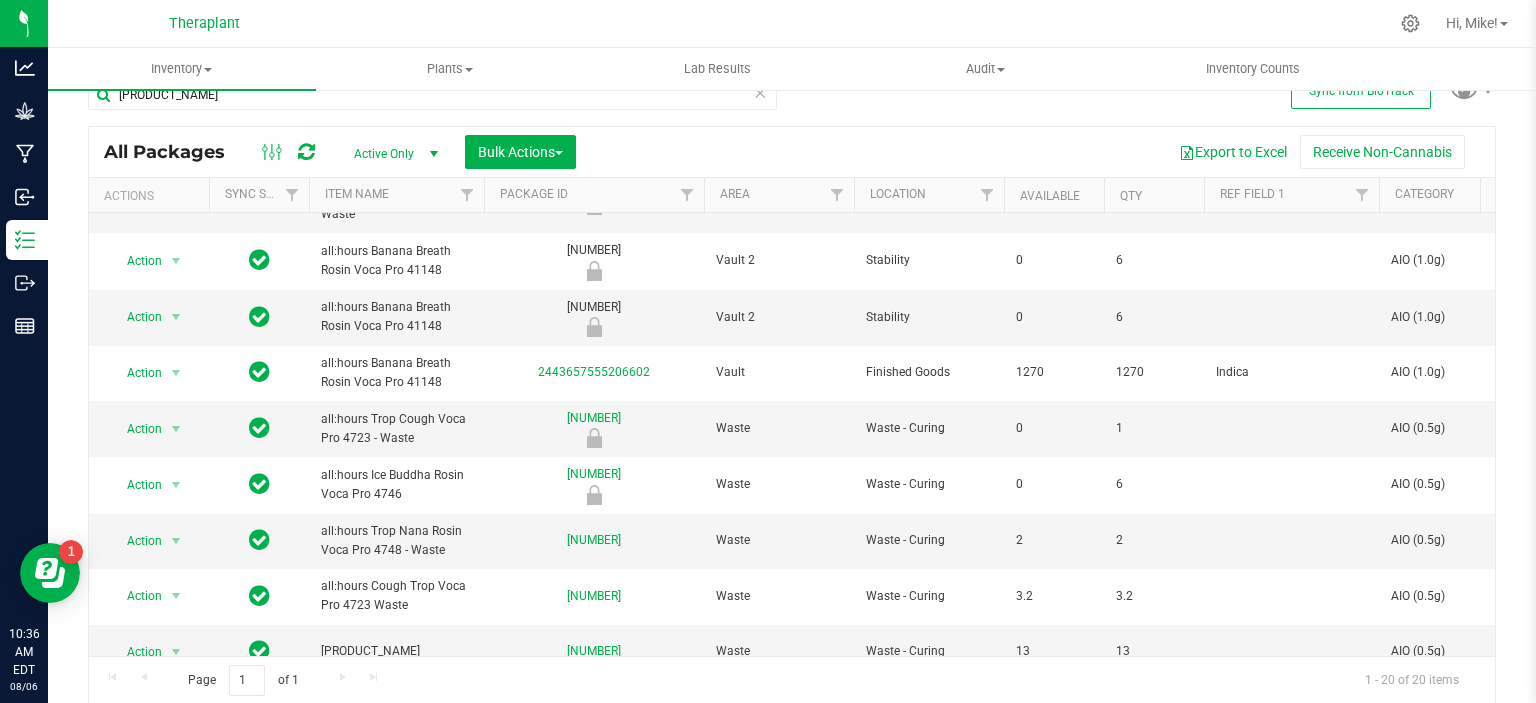 click on "Export to Excel
Receive Non-Cannabis" at bounding box center [1035, 152] 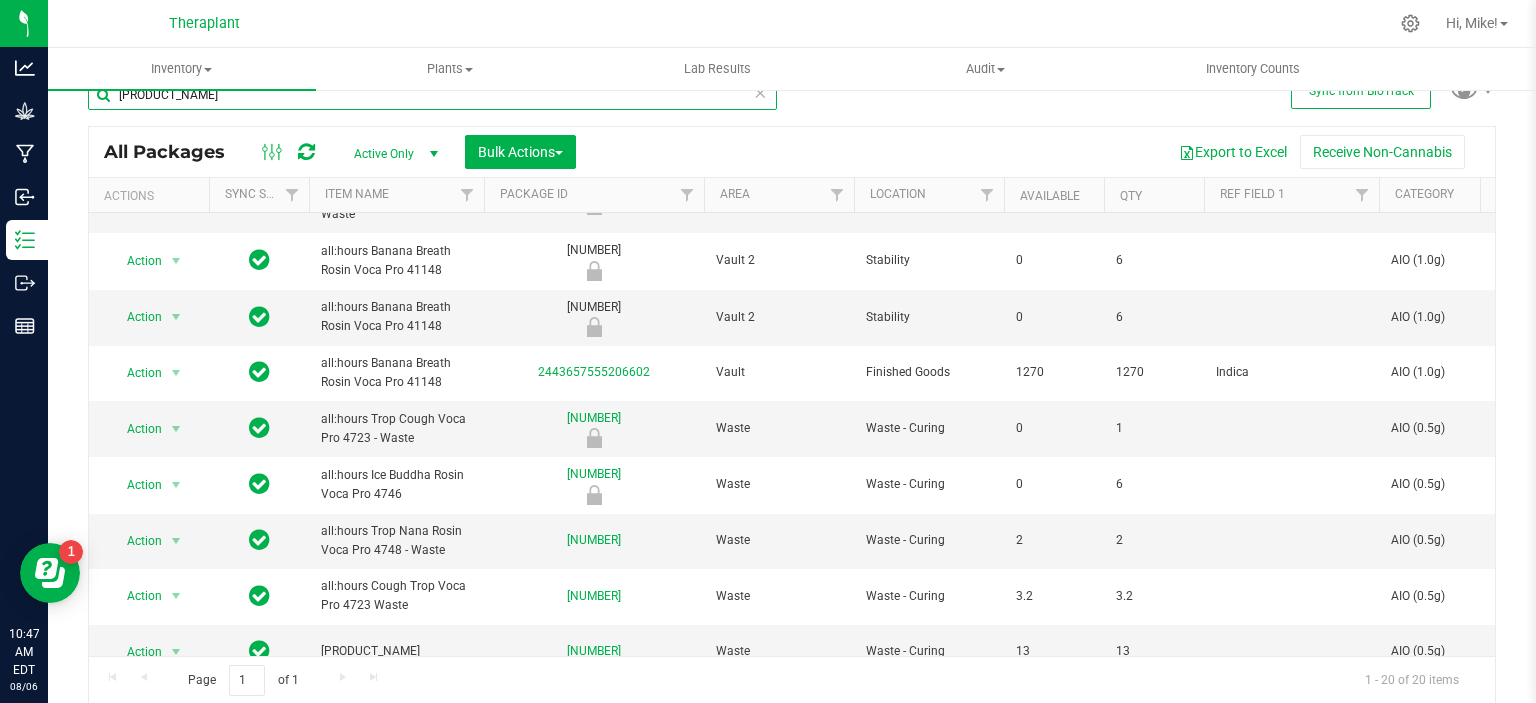 click on "[PRODUCT_NAME]" at bounding box center [432, 95] 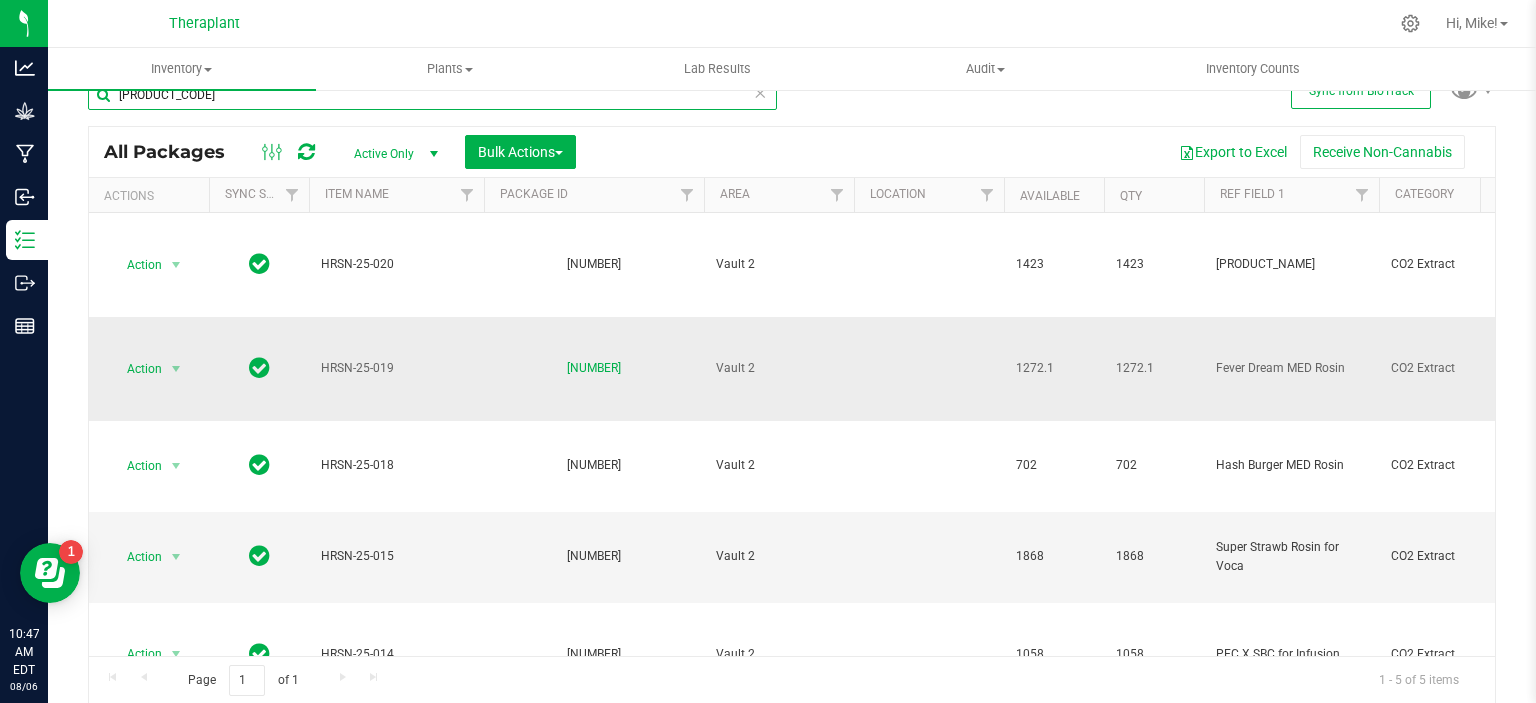 scroll, scrollTop: 64, scrollLeft: 0, axis: vertical 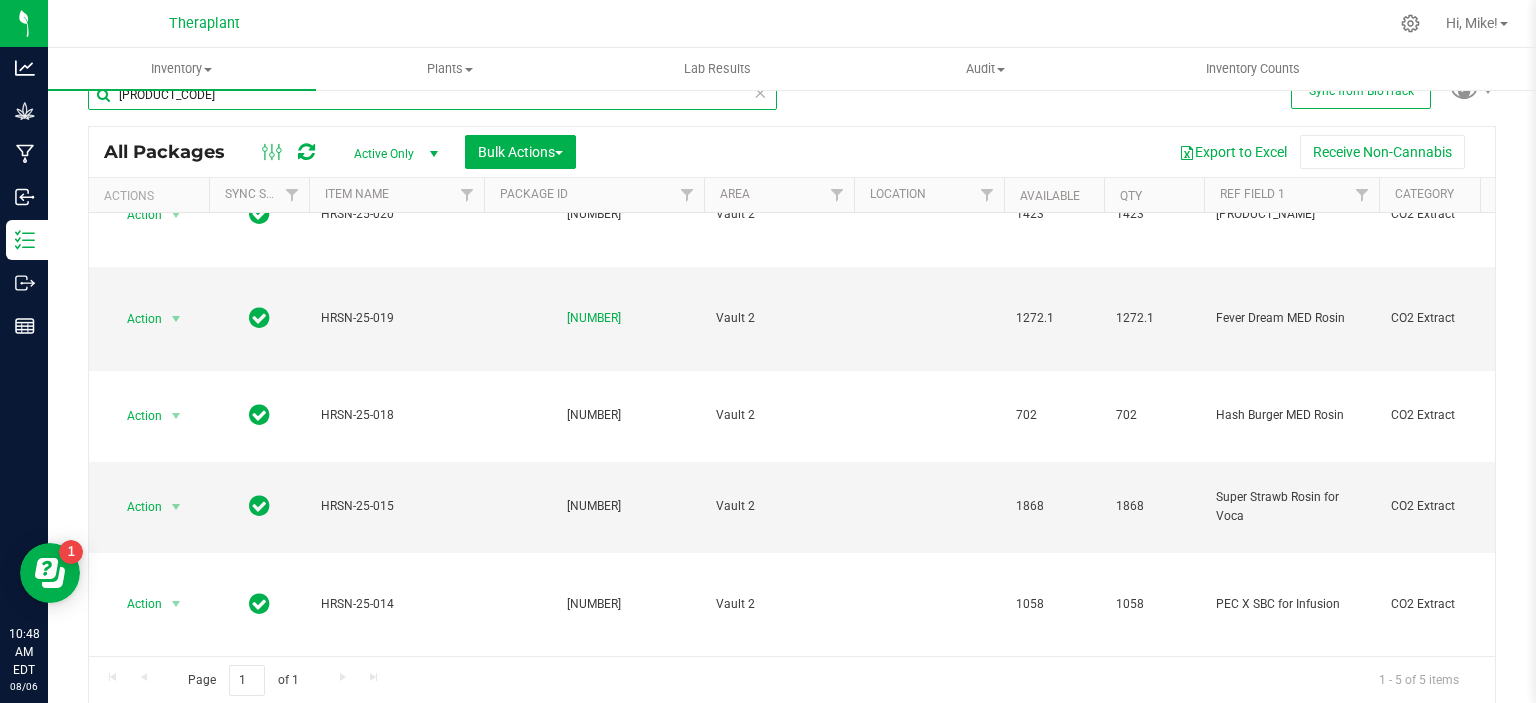 click on "[PRODUCT_CODE]" at bounding box center (432, 95) 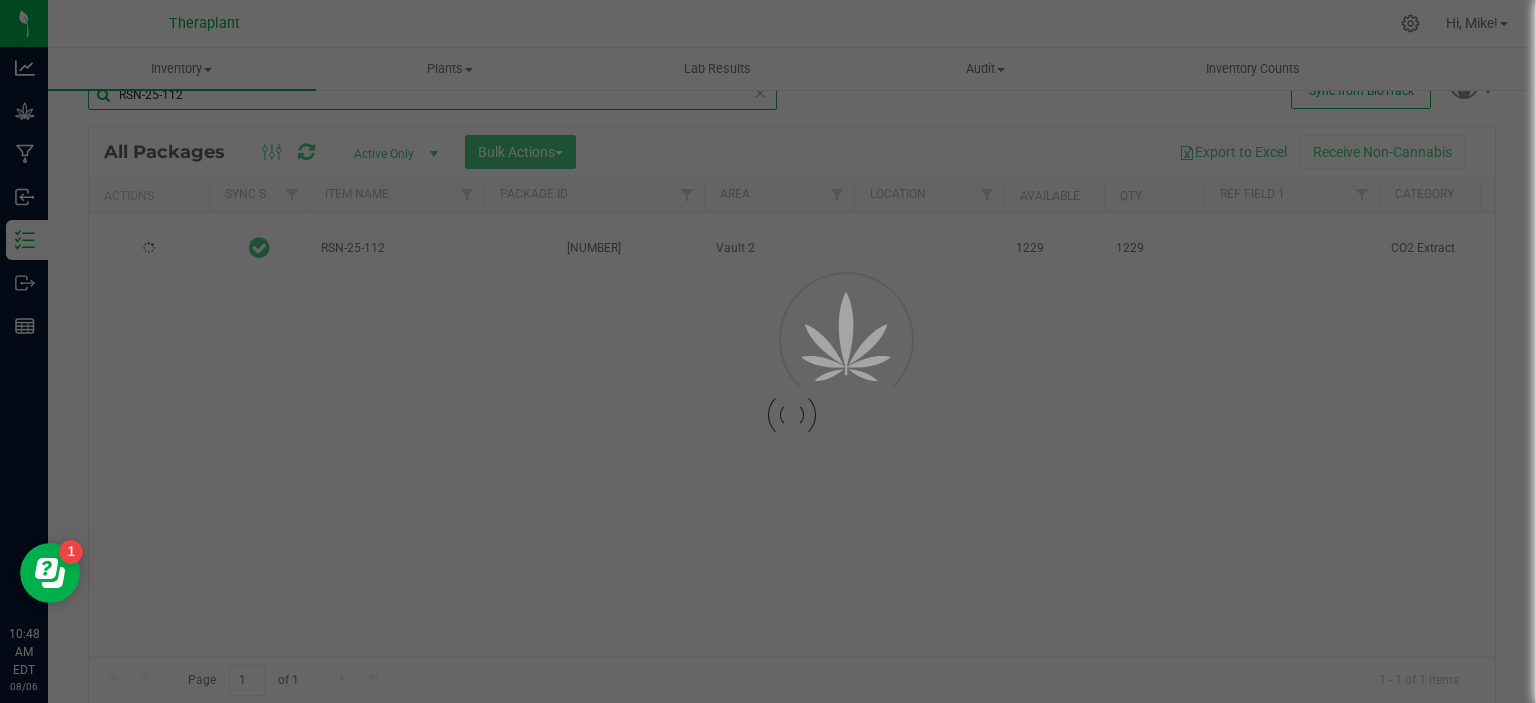 scroll, scrollTop: 0, scrollLeft: 0, axis: both 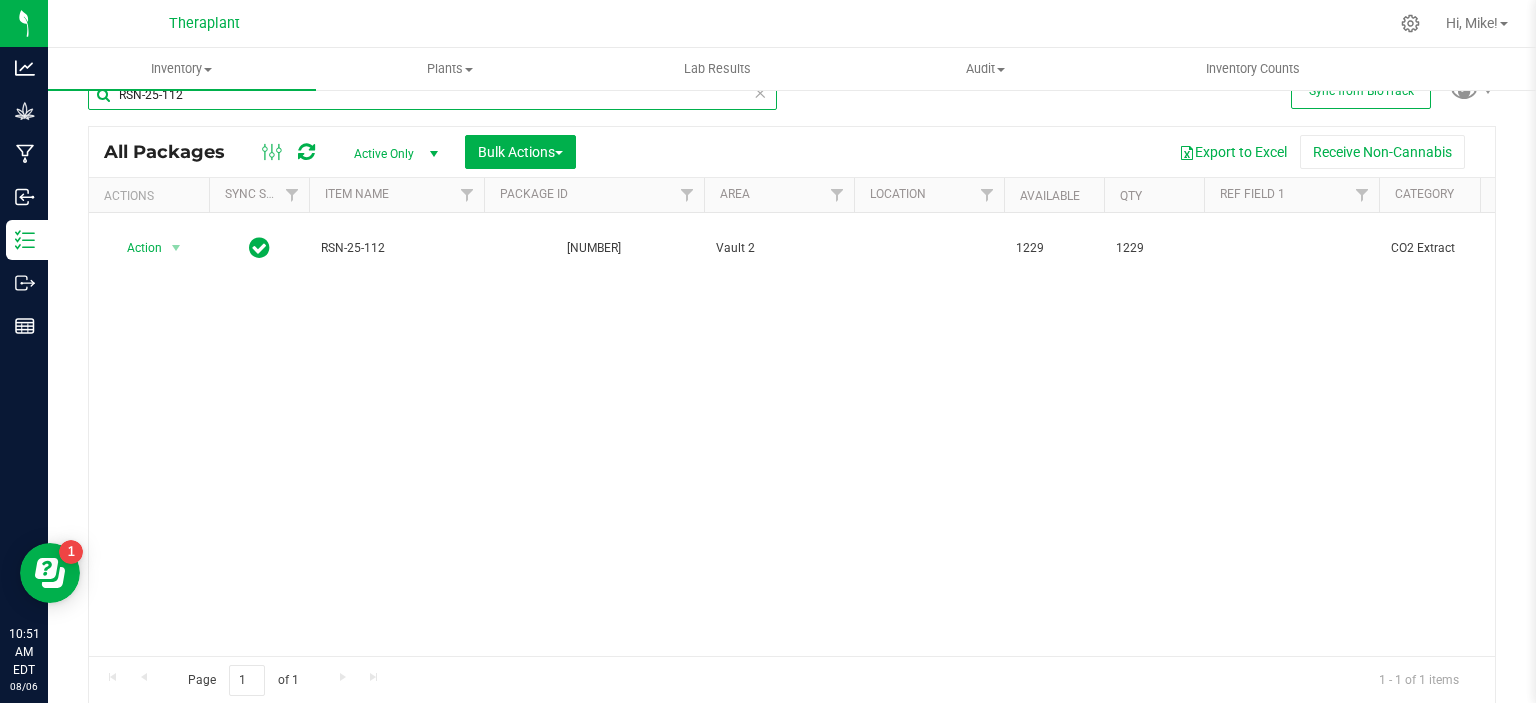 click on "RSN-25-112" at bounding box center (432, 95) 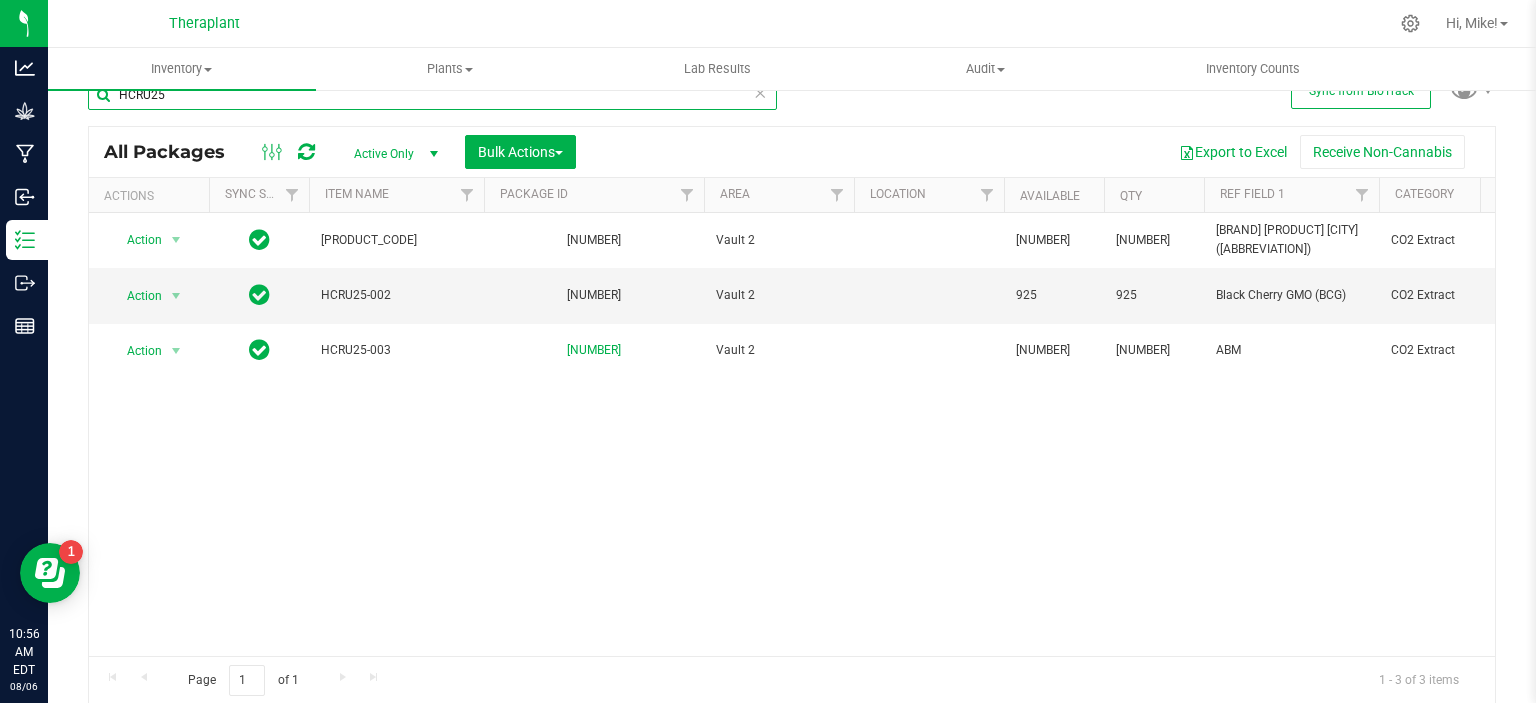 click on "HCRU25" at bounding box center [432, 95] 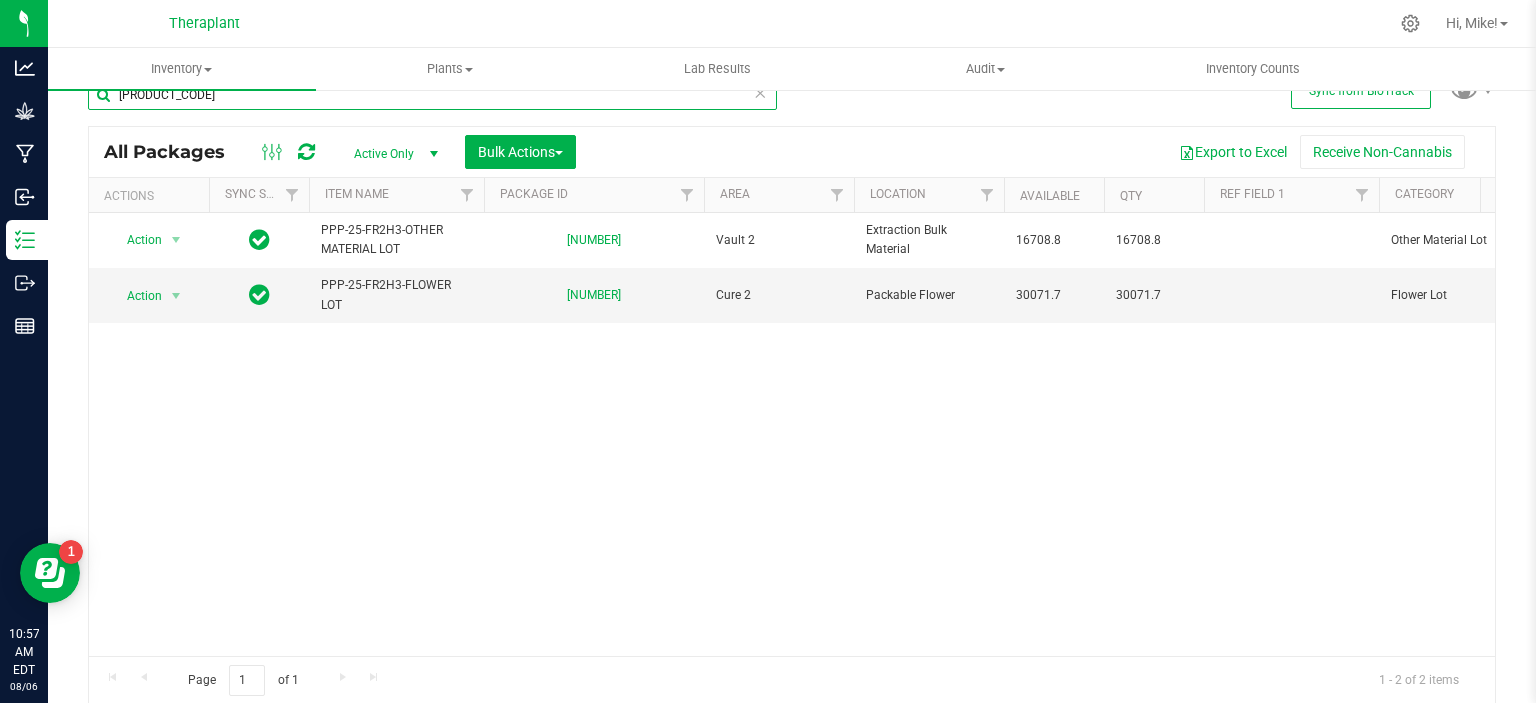 type on "[PRODUCT_CODE]" 